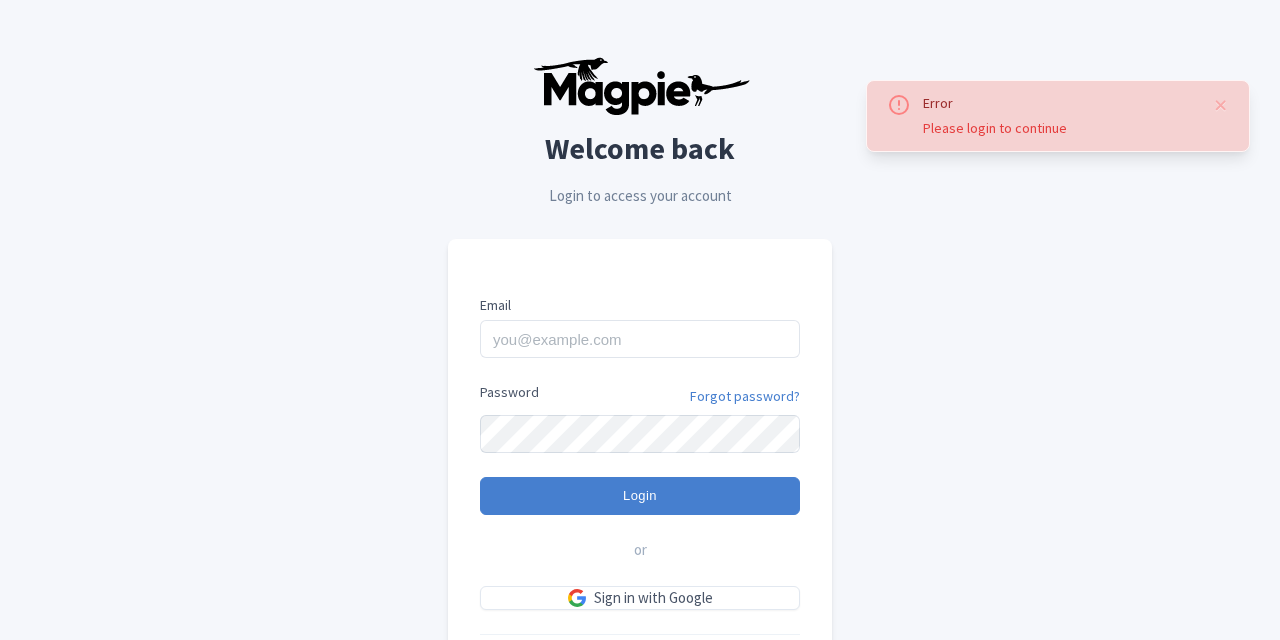 scroll, scrollTop: 0, scrollLeft: 0, axis: both 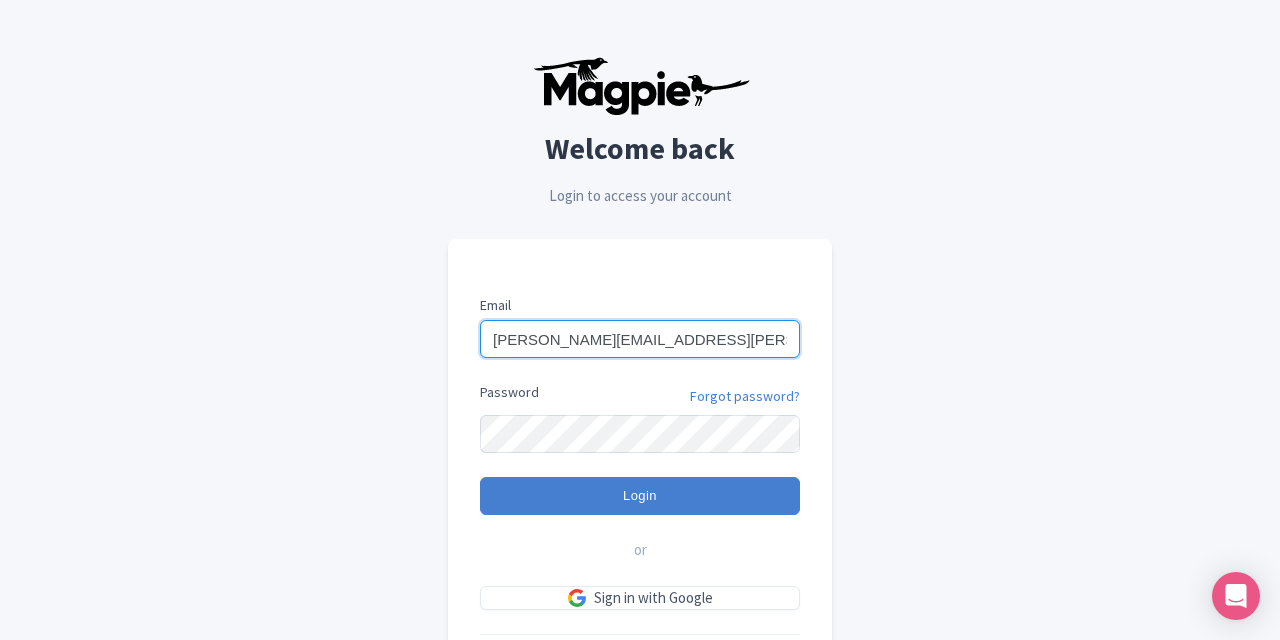 click on "[PERSON_NAME][EMAIL_ADDRESS][PERSON_NAME][DOMAIN_NAME]" at bounding box center [640, 339] 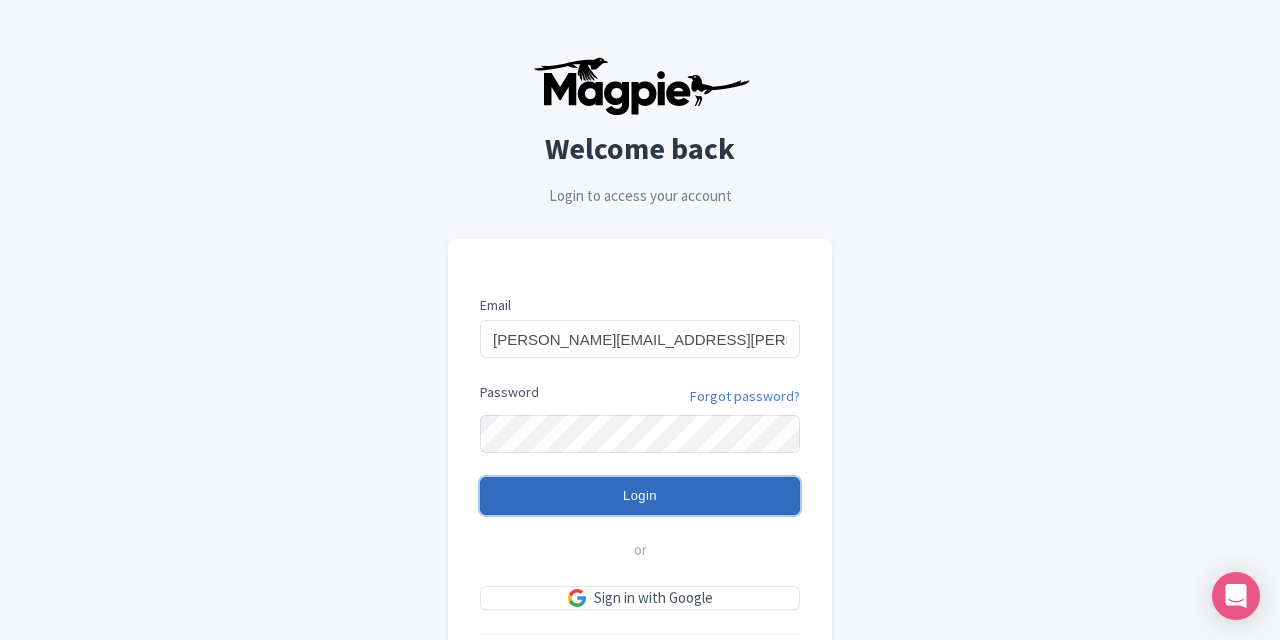 click on "Login" at bounding box center [640, 496] 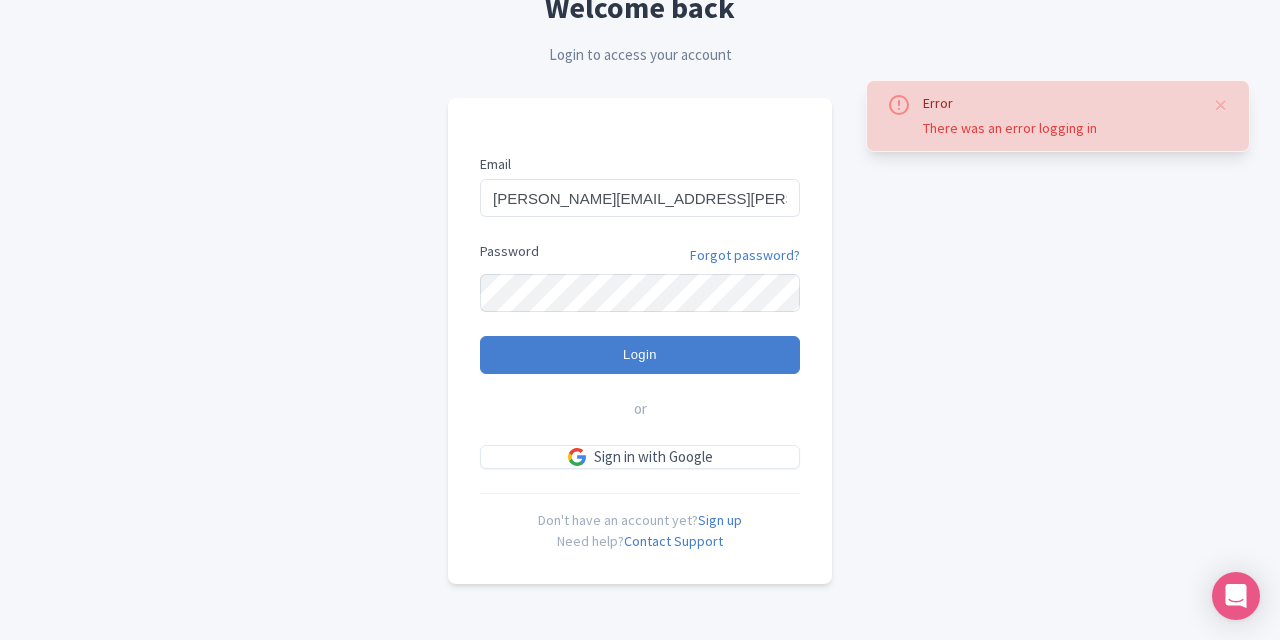 scroll, scrollTop: 0, scrollLeft: 0, axis: both 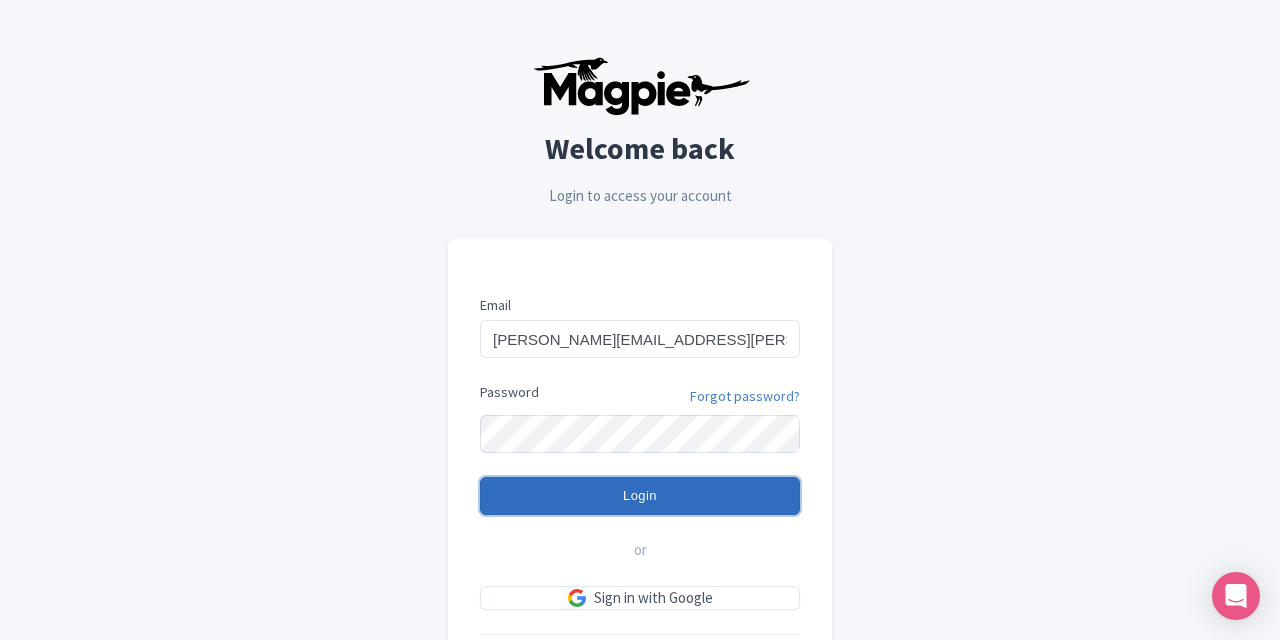 click on "Login" at bounding box center [640, 496] 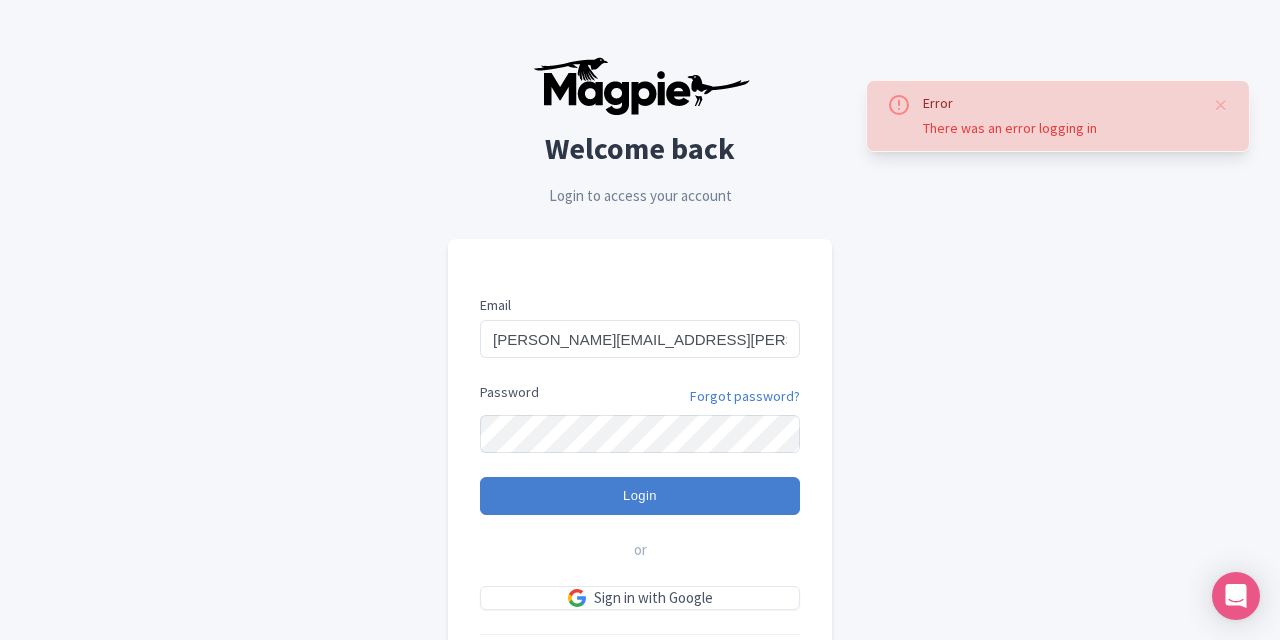 scroll, scrollTop: 0, scrollLeft: 0, axis: both 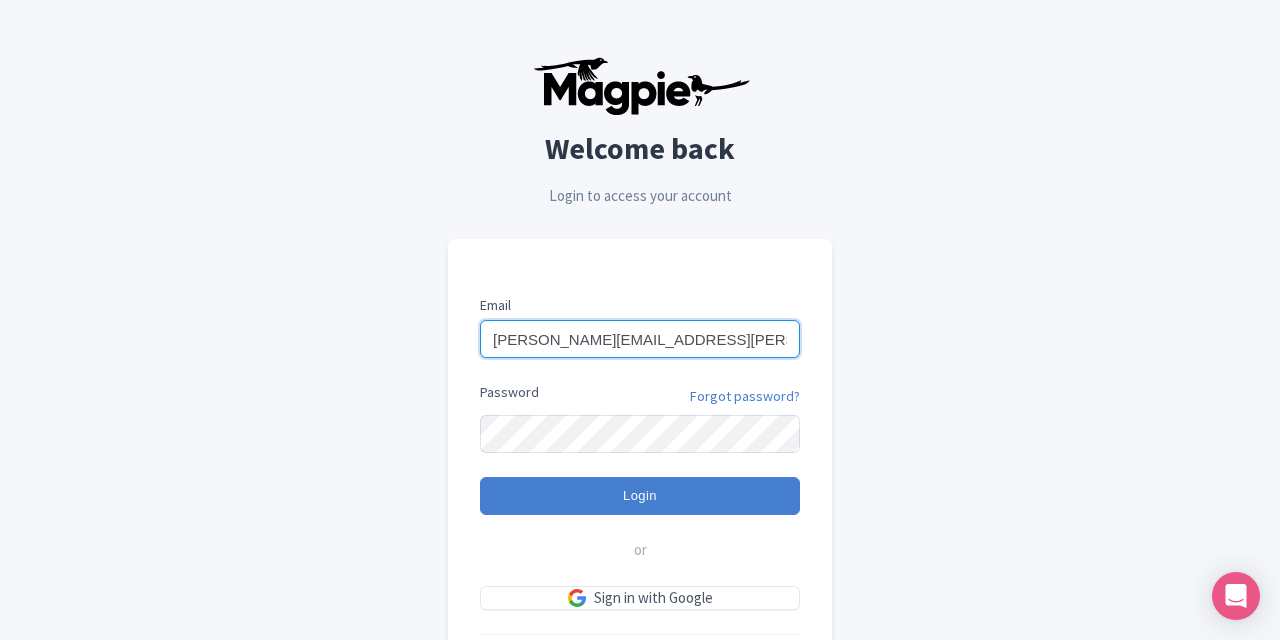click on "[PERSON_NAME][EMAIL_ADDRESS][PERSON_NAME][DOMAIN_NAME]" at bounding box center [640, 339] 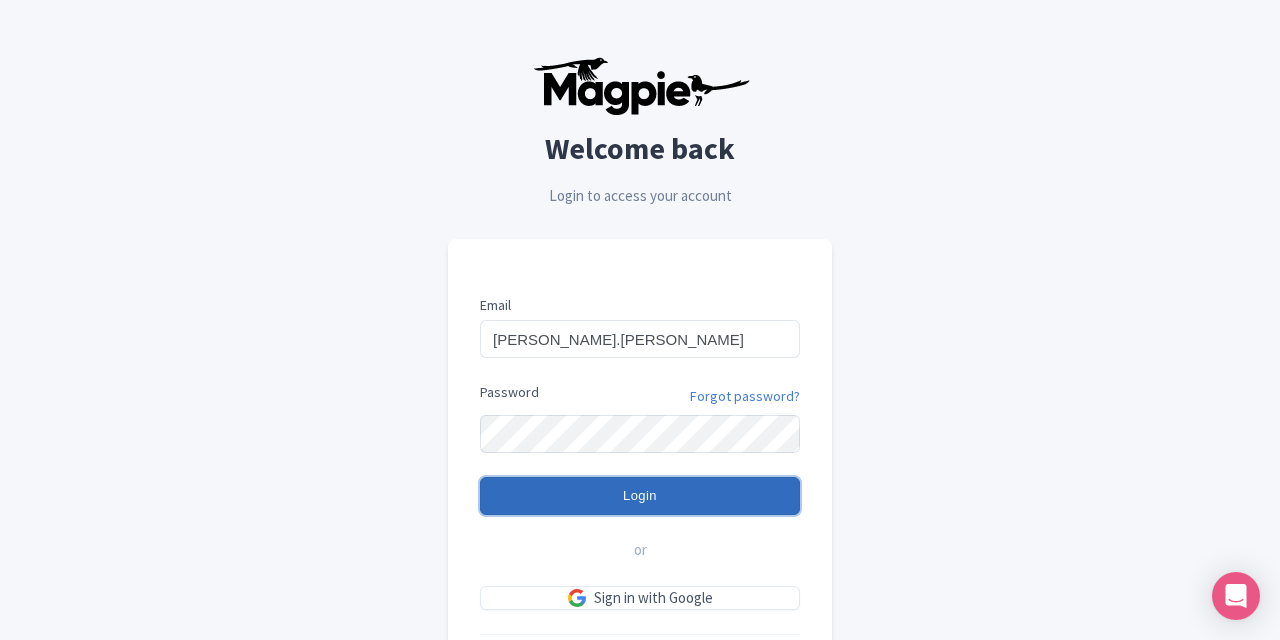 click on "Login" at bounding box center (640, 496) 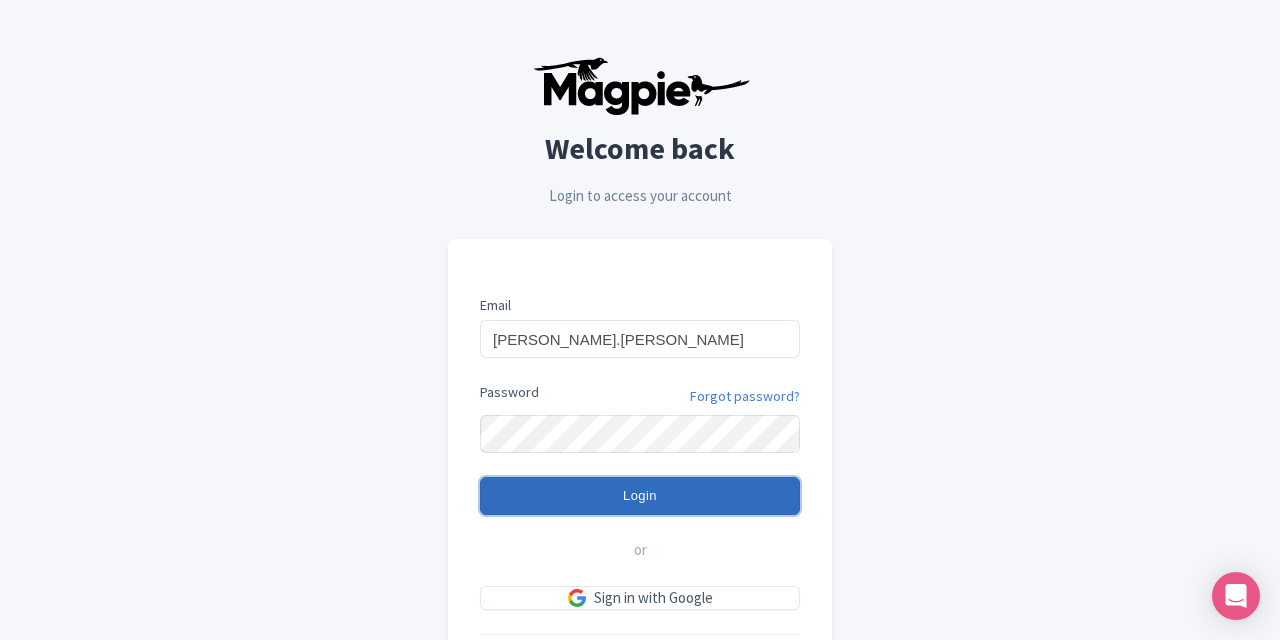 click on "Login" at bounding box center [640, 496] 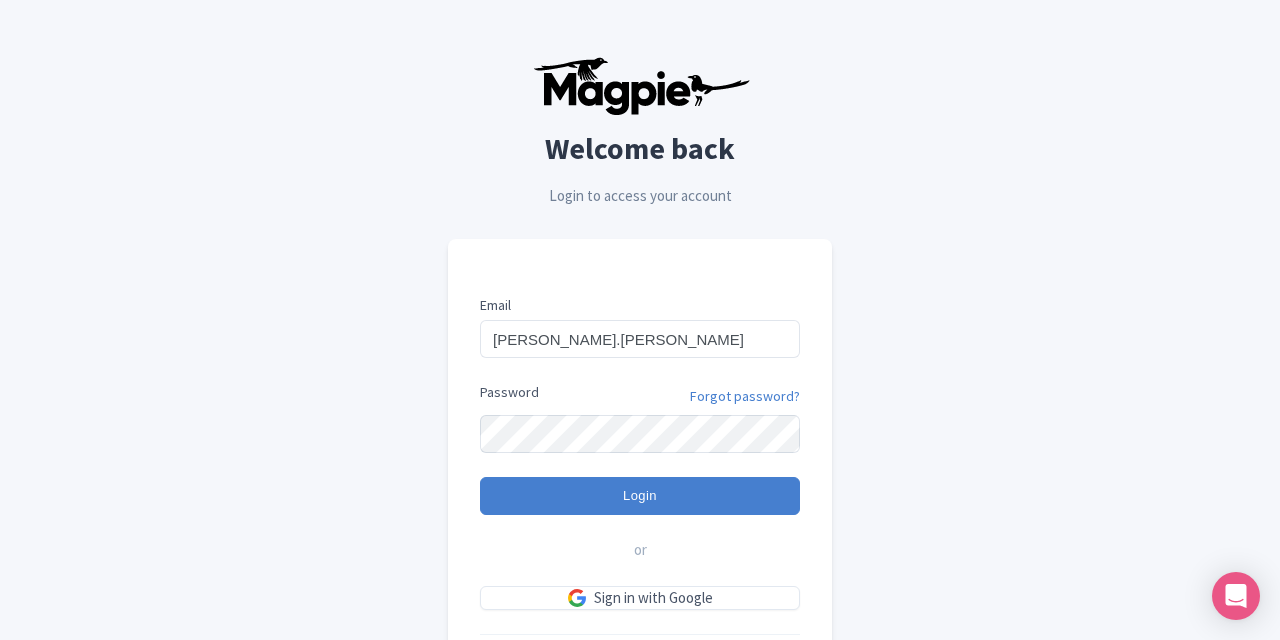 click on "Error
There was an error logging in
Welcome back
Login to access your account
Email
robin.singh
Password
Forgot password?
Login
or
Sign in with Google
Don't have an account yet?
Sign up
Need help?
Contact Support" at bounding box center (640, 390) 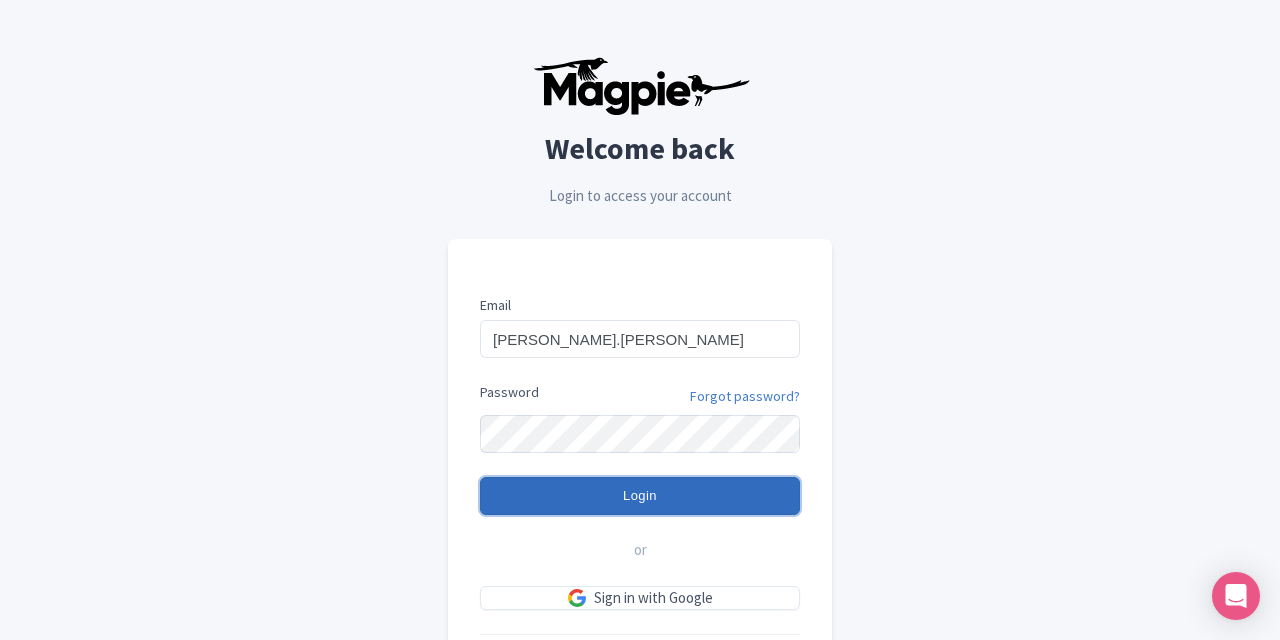 click on "Login" at bounding box center [640, 496] 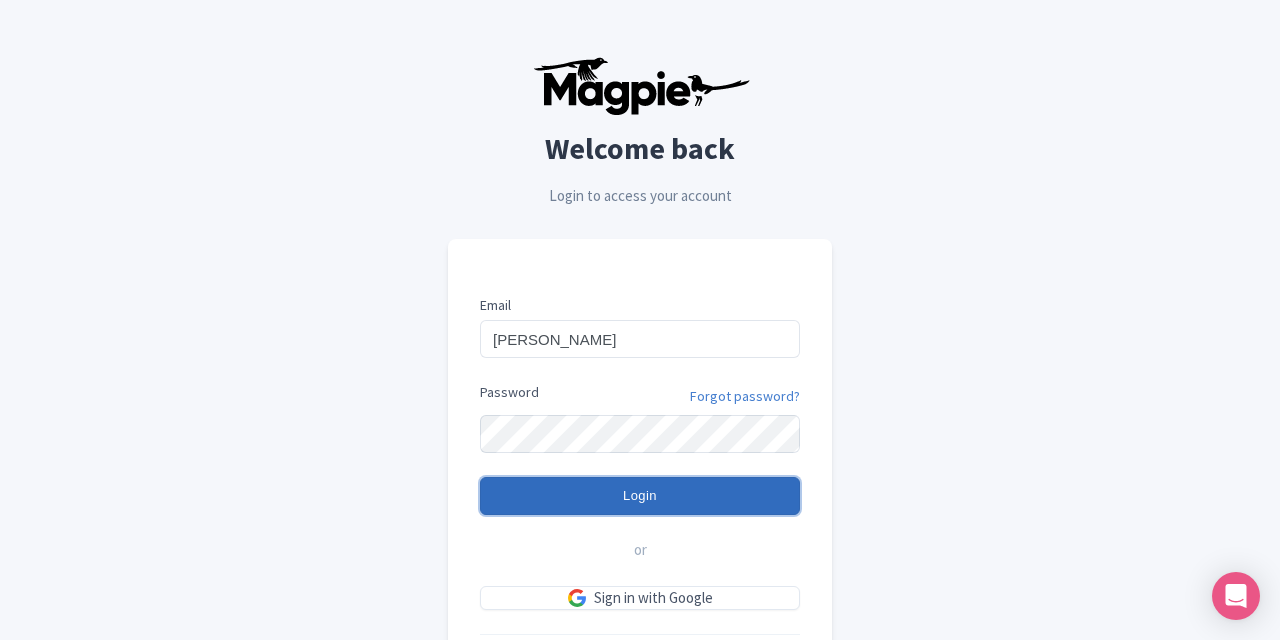 click on "Login" at bounding box center [640, 496] 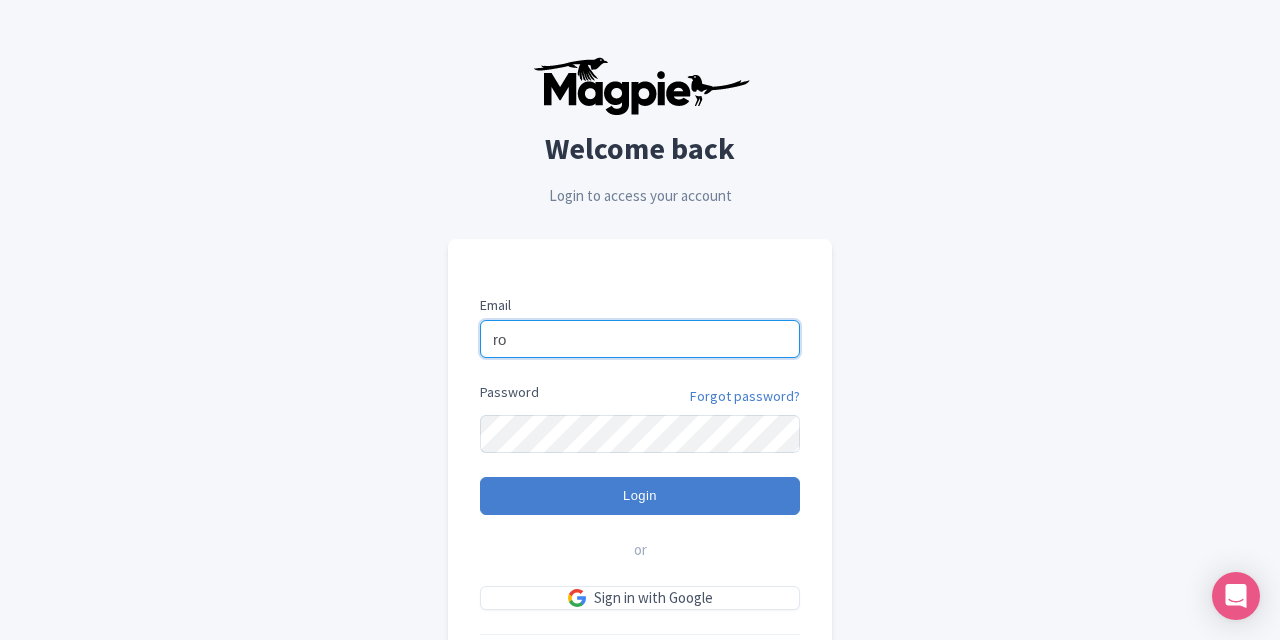 type on "r" 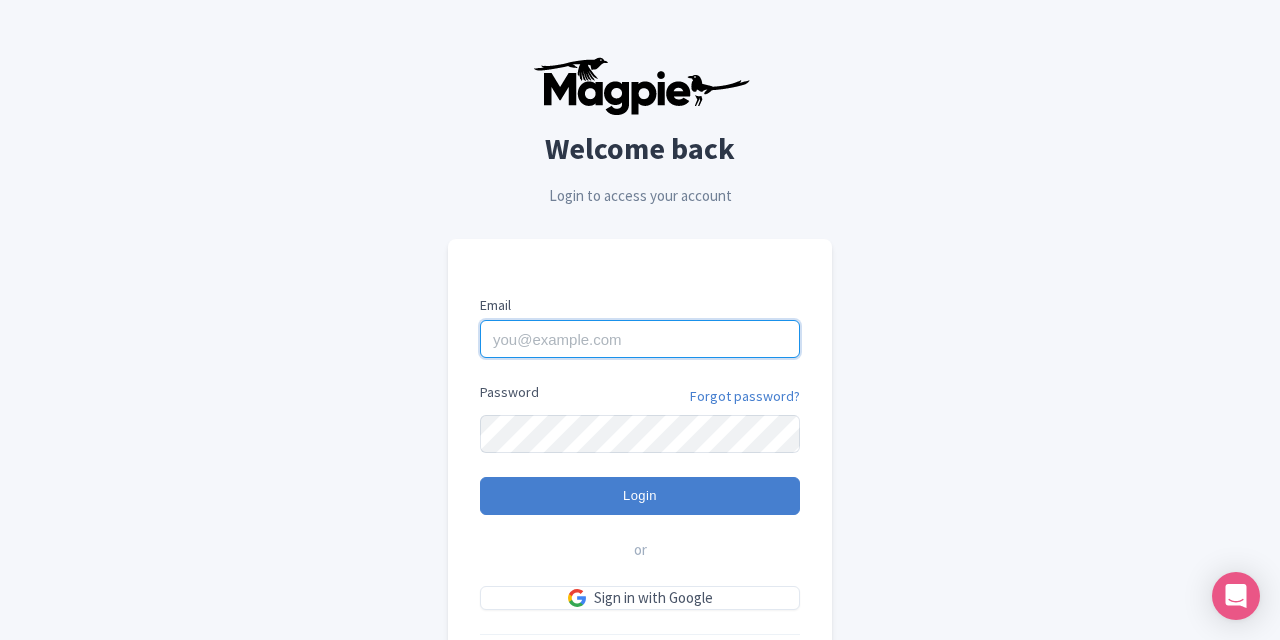 type 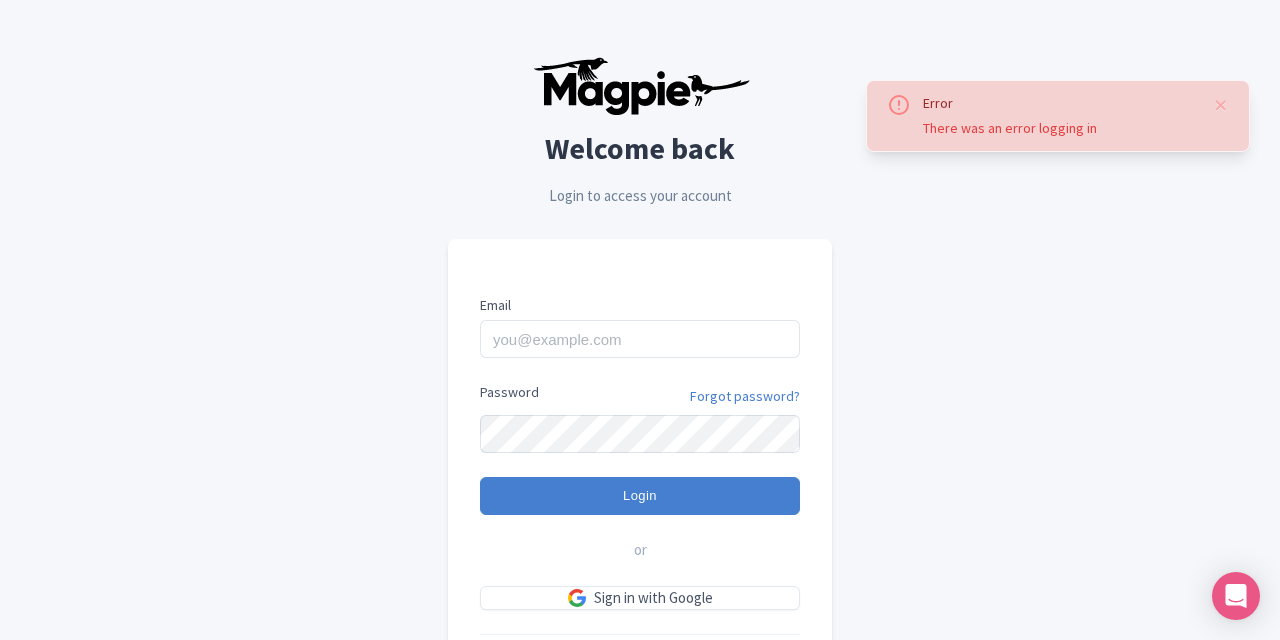 scroll, scrollTop: 0, scrollLeft: 0, axis: both 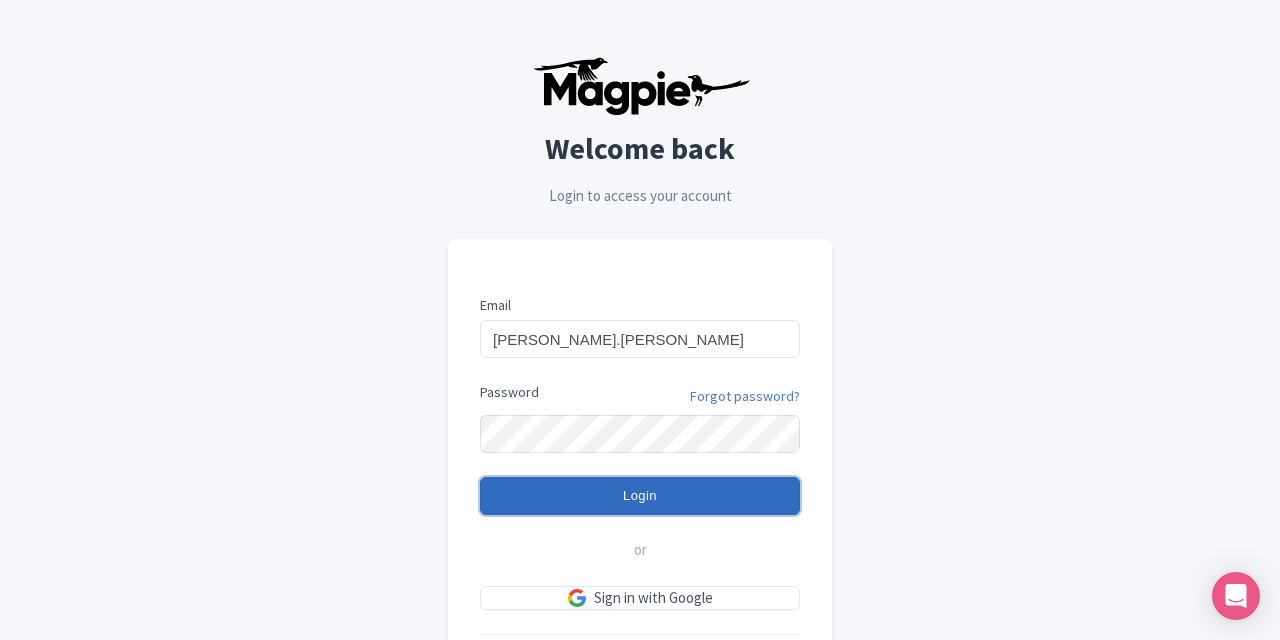 click on "Login" at bounding box center (640, 496) 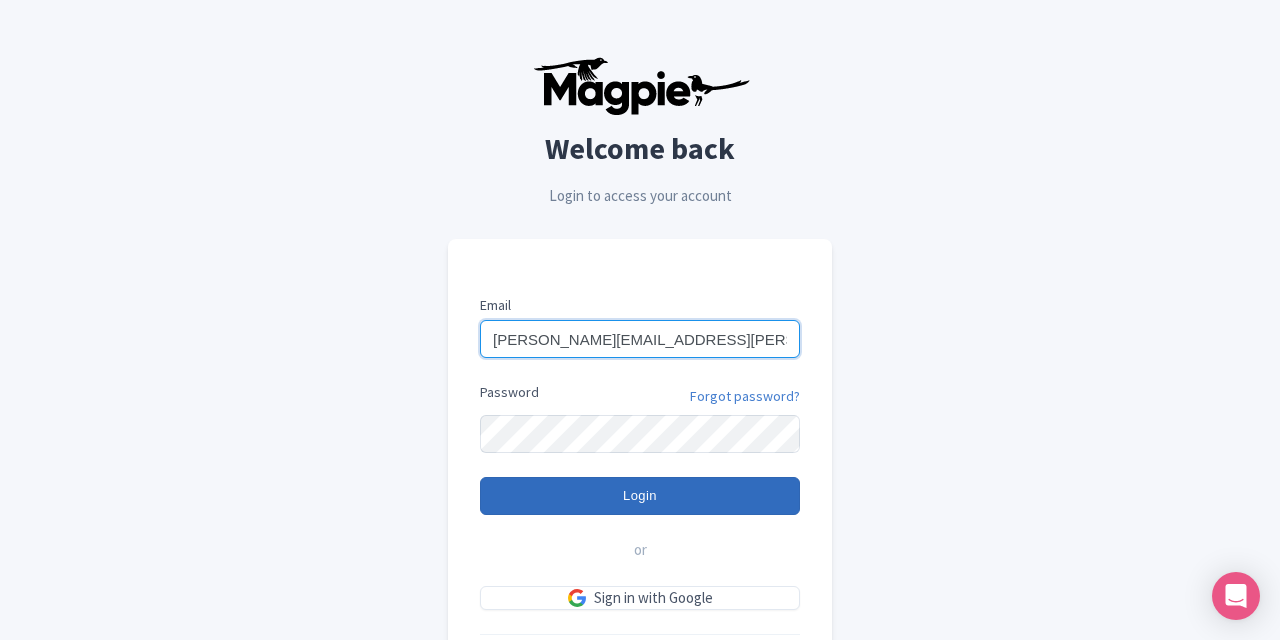 type on "[PERSON_NAME][EMAIL_ADDRESS][PERSON_NAME][DOMAIN_NAME]" 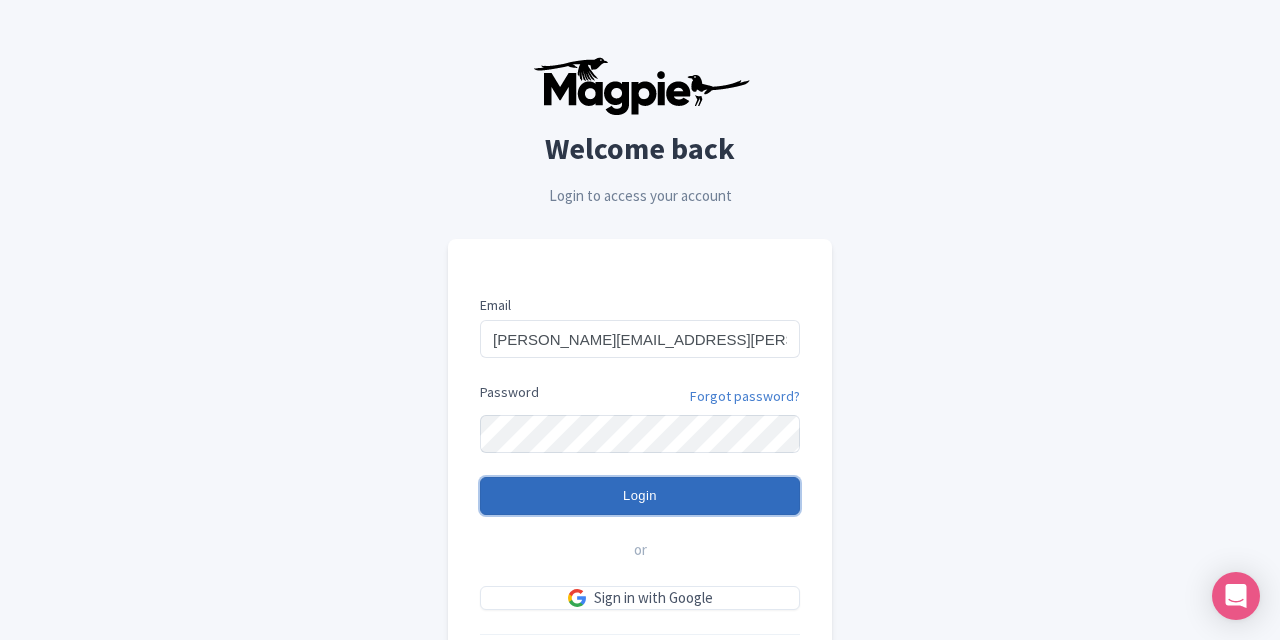 click on "Login" at bounding box center (640, 496) 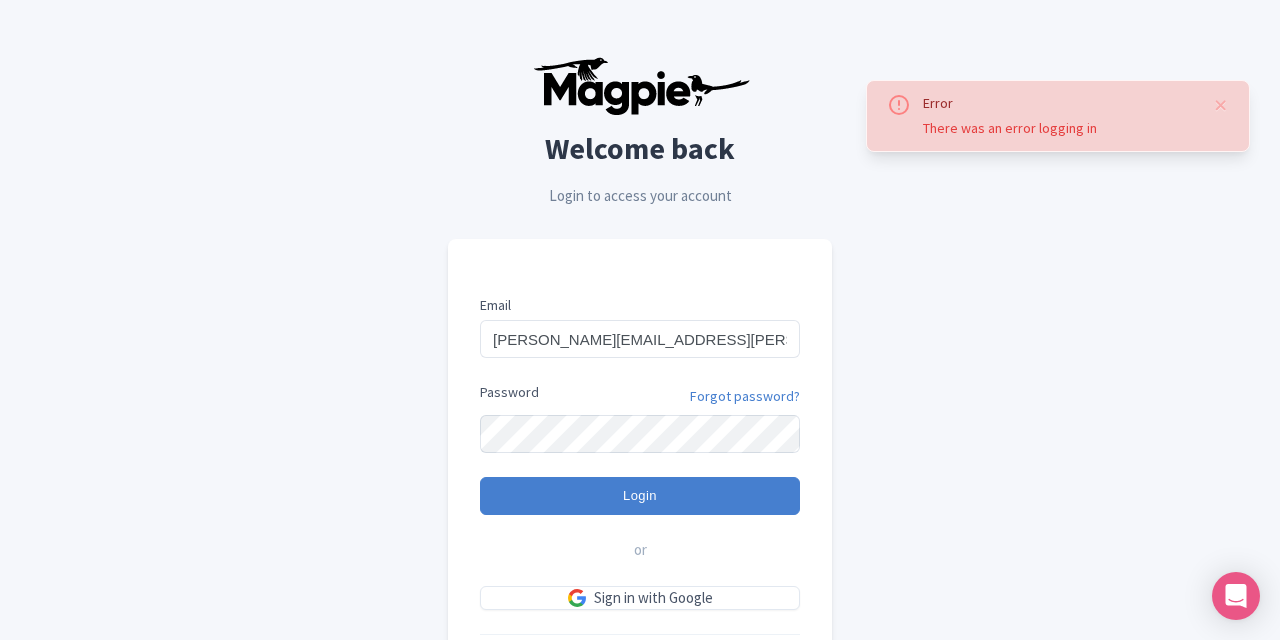 scroll, scrollTop: 0, scrollLeft: 0, axis: both 